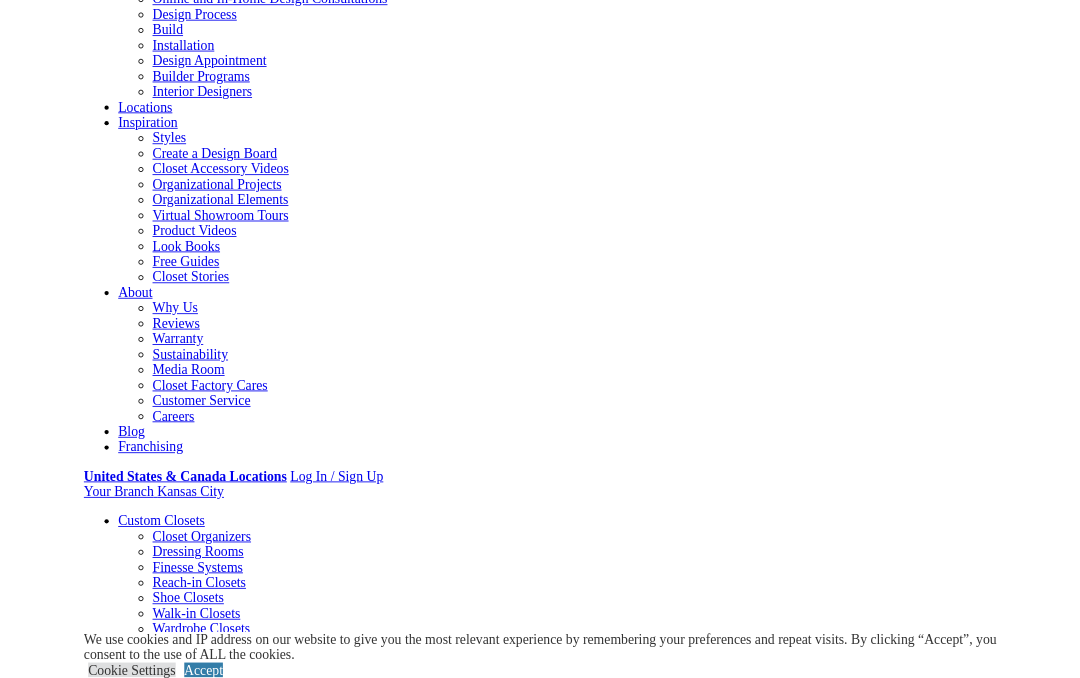 scroll, scrollTop: 221, scrollLeft: 0, axis: vertical 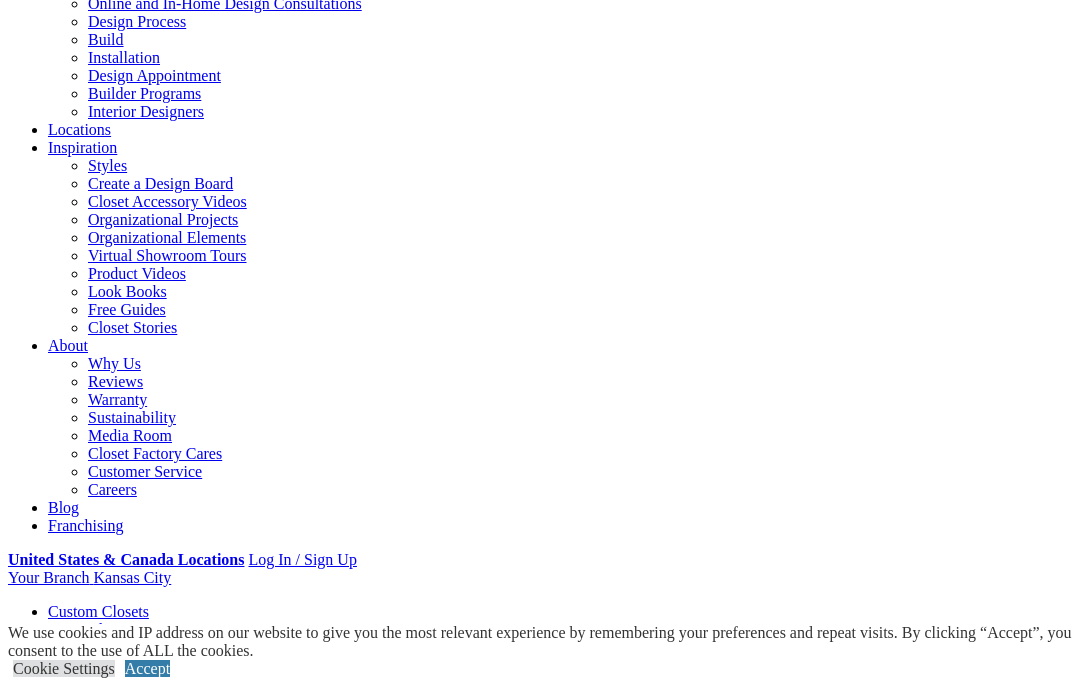 click on "Garage Storage Cabinets" at bounding box center (-2073, 1846) 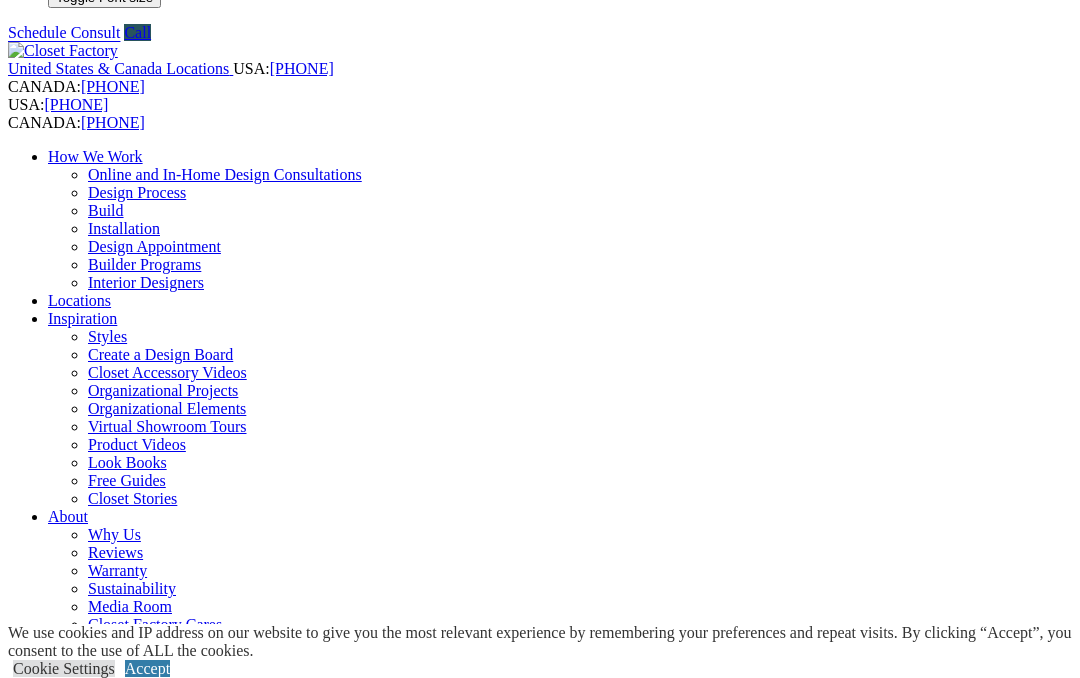 scroll, scrollTop: 51, scrollLeft: 0, axis: vertical 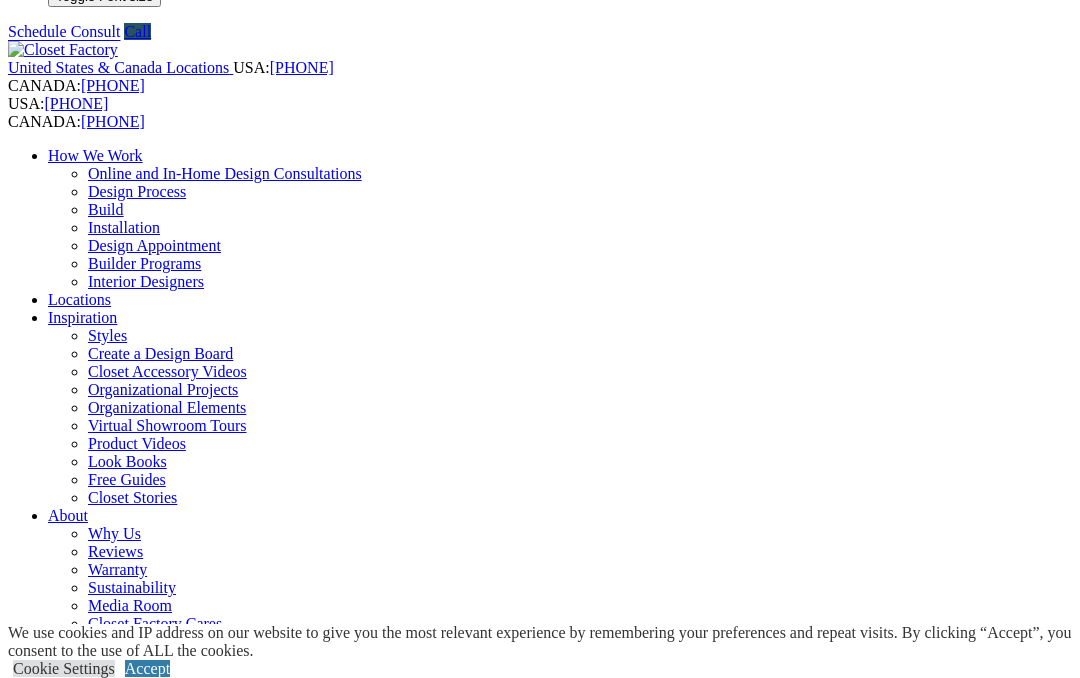 click on "CLOSE (X)" at bounding box center (46, 1794) 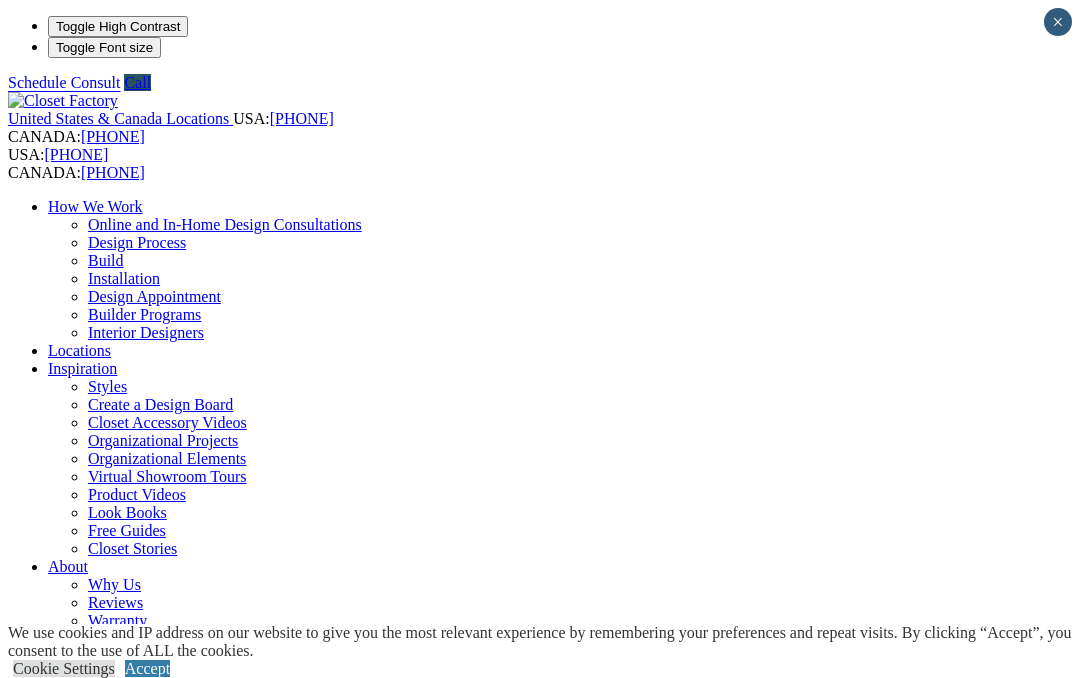 scroll, scrollTop: 0, scrollLeft: 0, axis: both 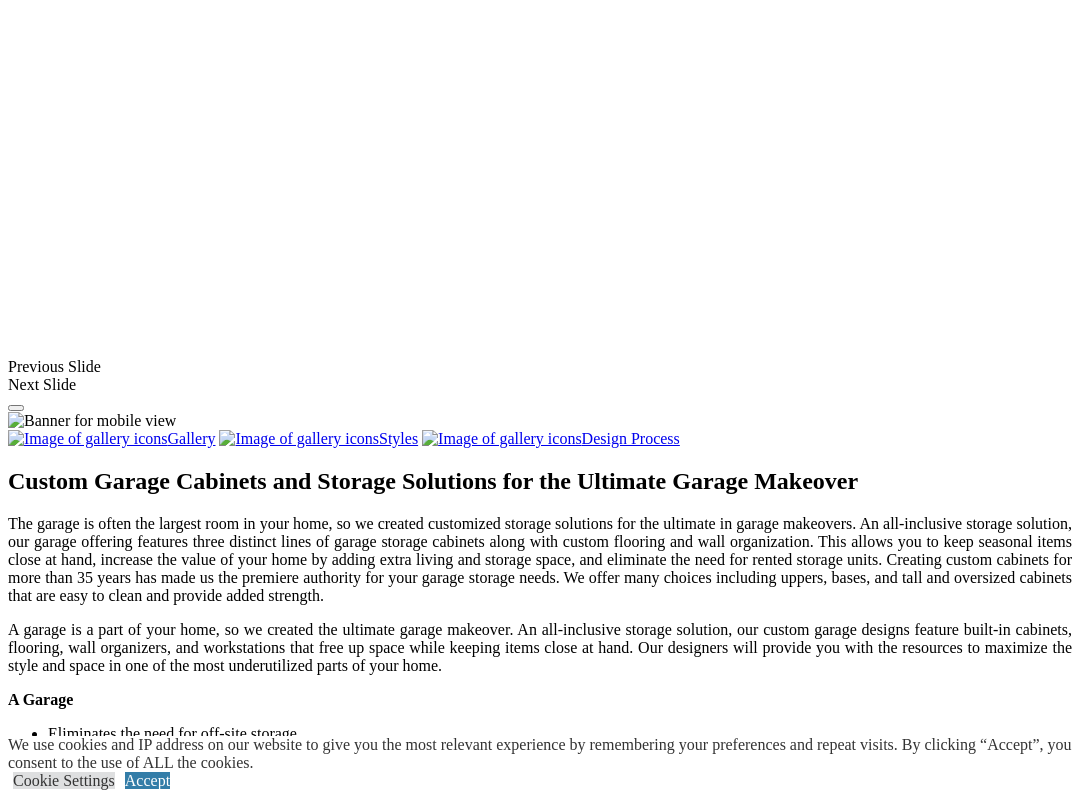 click at bounding box center [793, 1561] 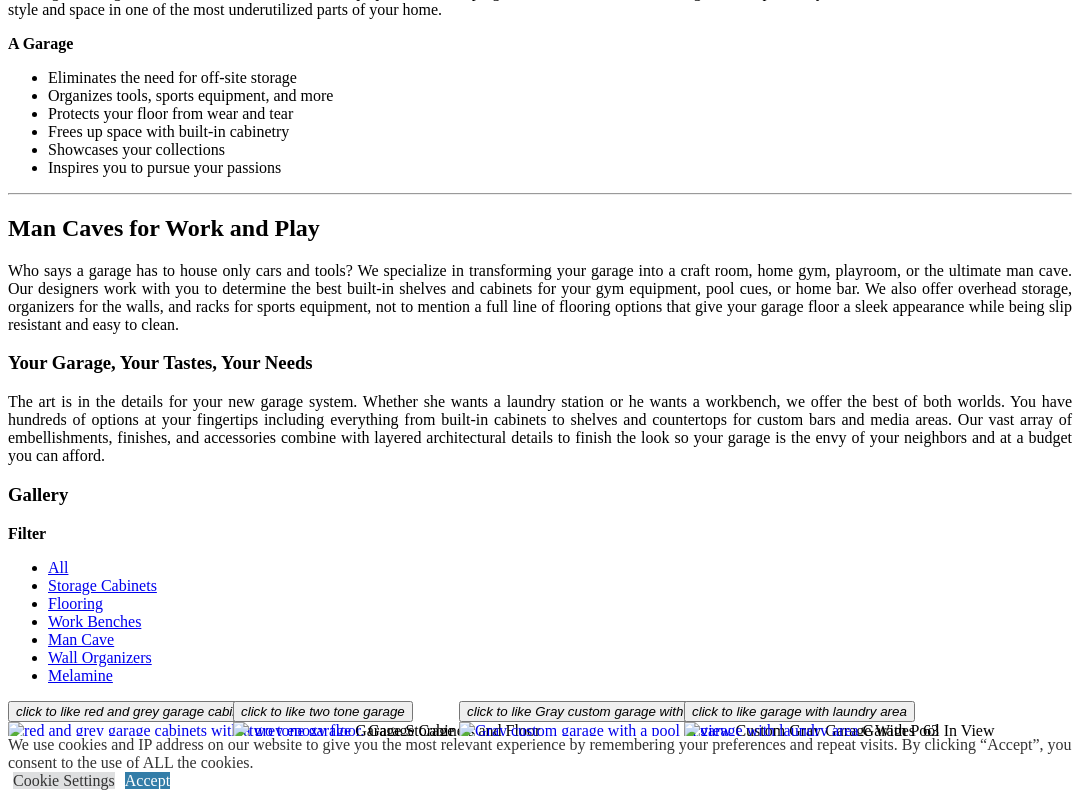 click at bounding box center [116, 1429] 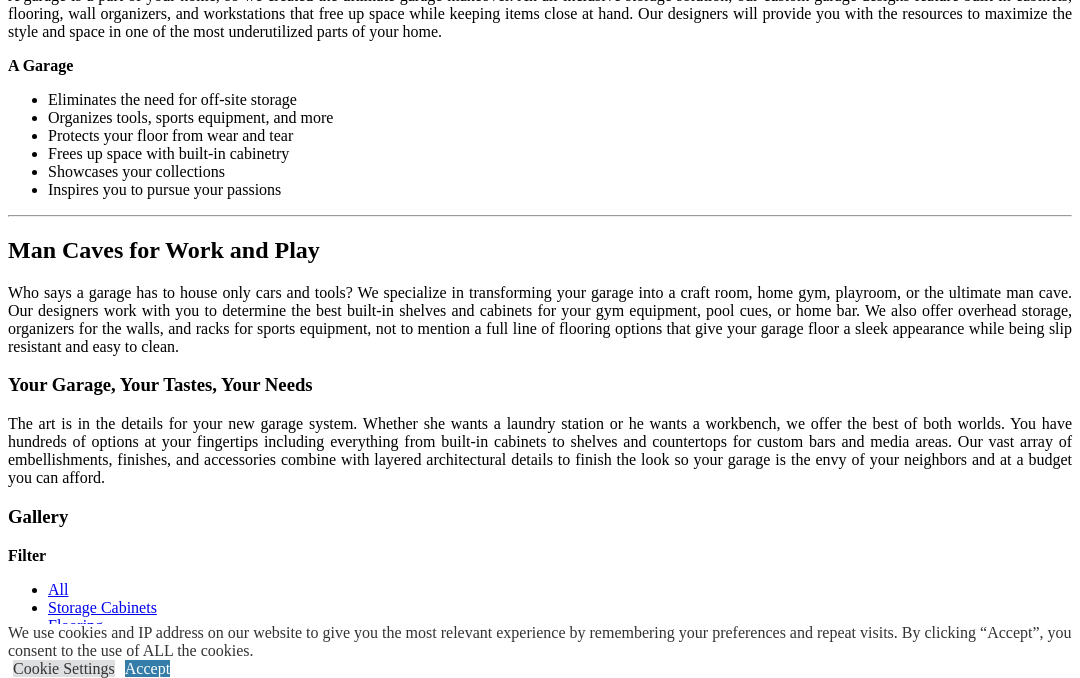 scroll, scrollTop: 2153, scrollLeft: 0, axis: vertical 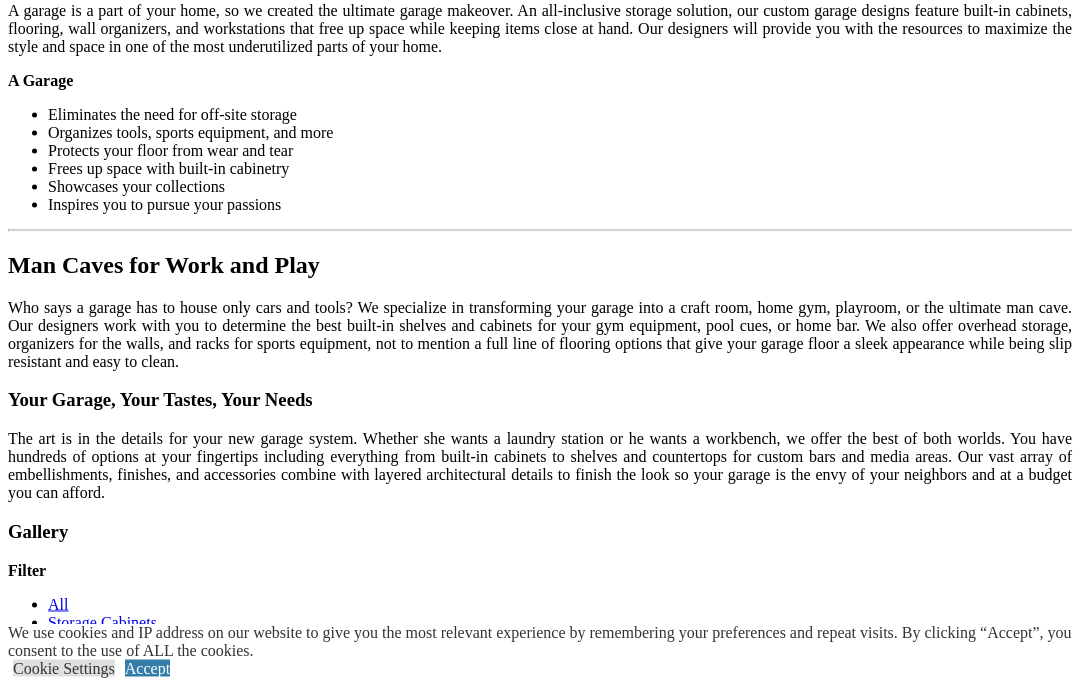 click at bounding box center (116, 1466) 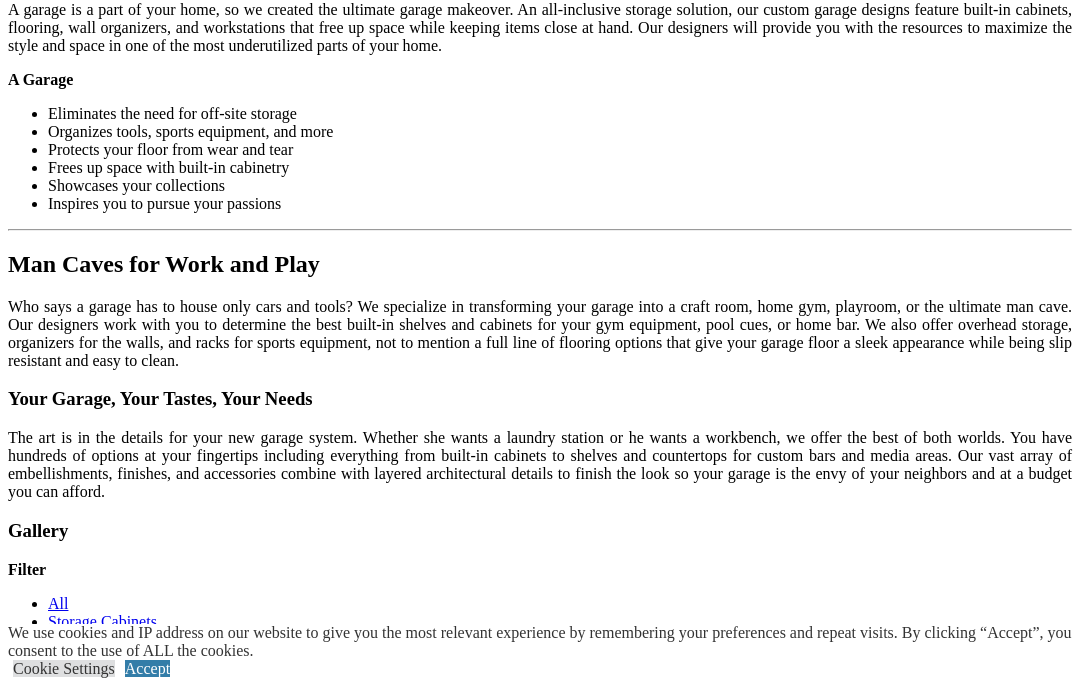 click at bounding box center (8, 33152) 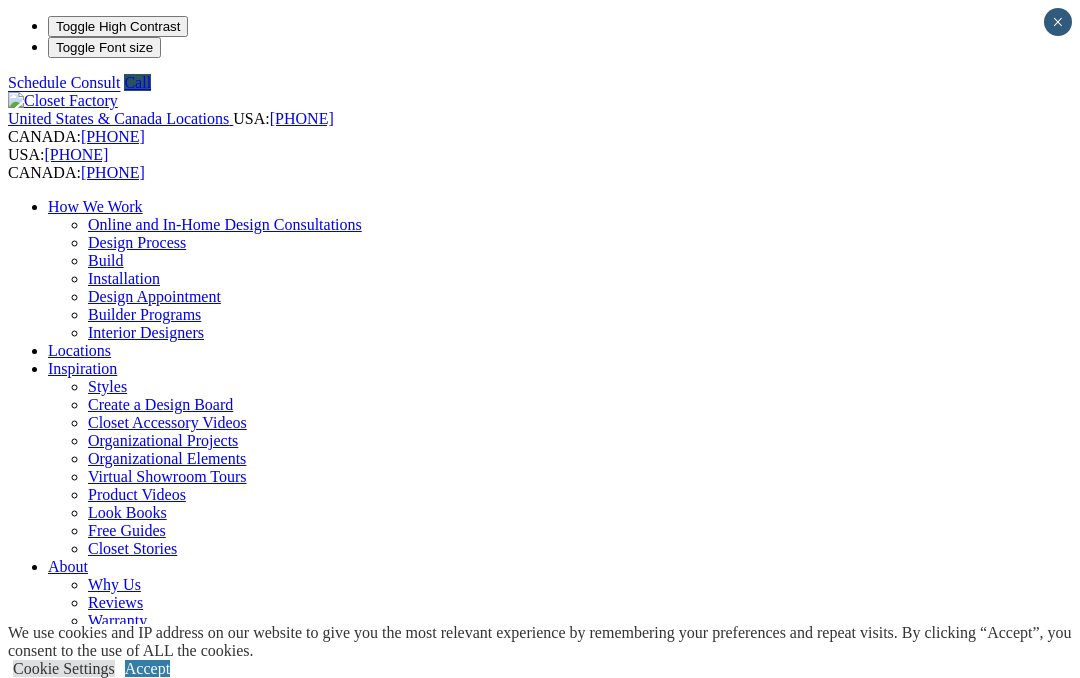 scroll, scrollTop: 0, scrollLeft: 0, axis: both 